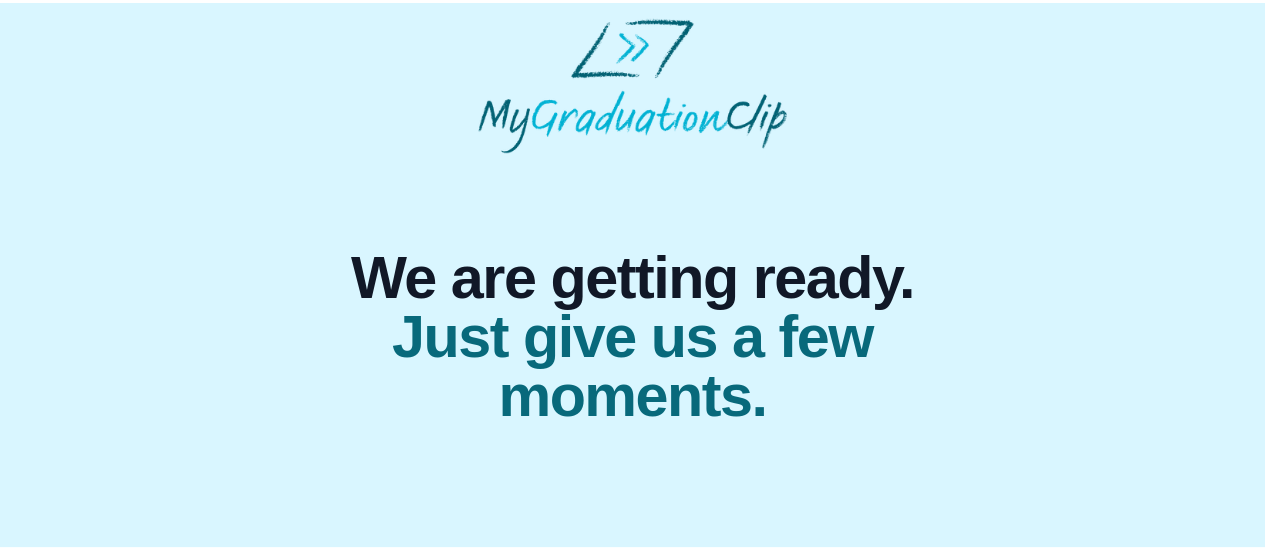 scroll, scrollTop: 0, scrollLeft: 0, axis: both 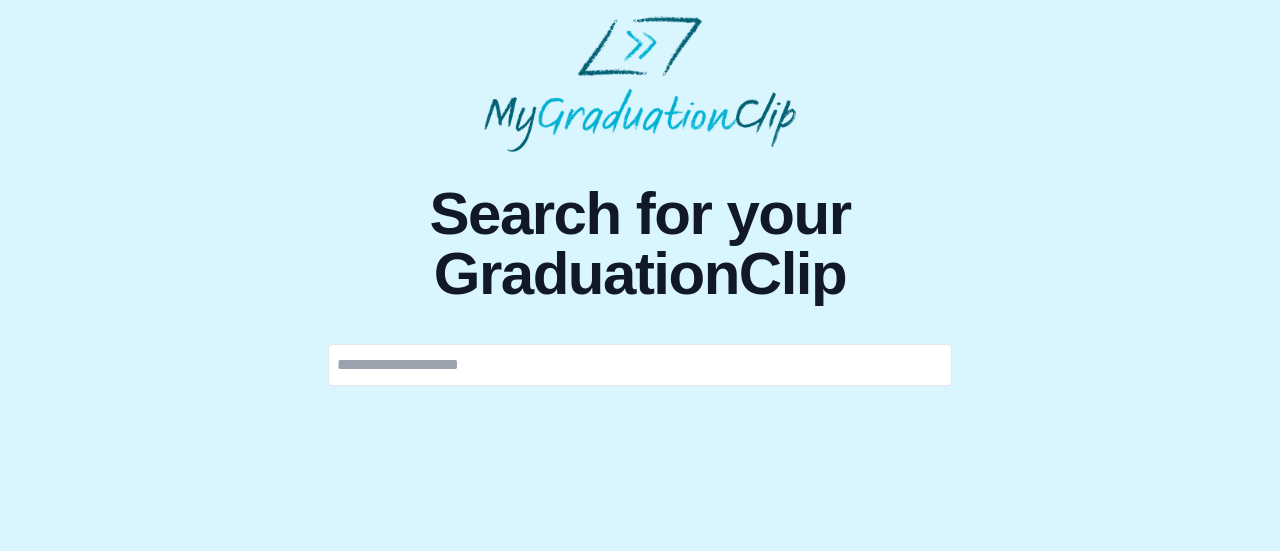 click at bounding box center (640, 365) 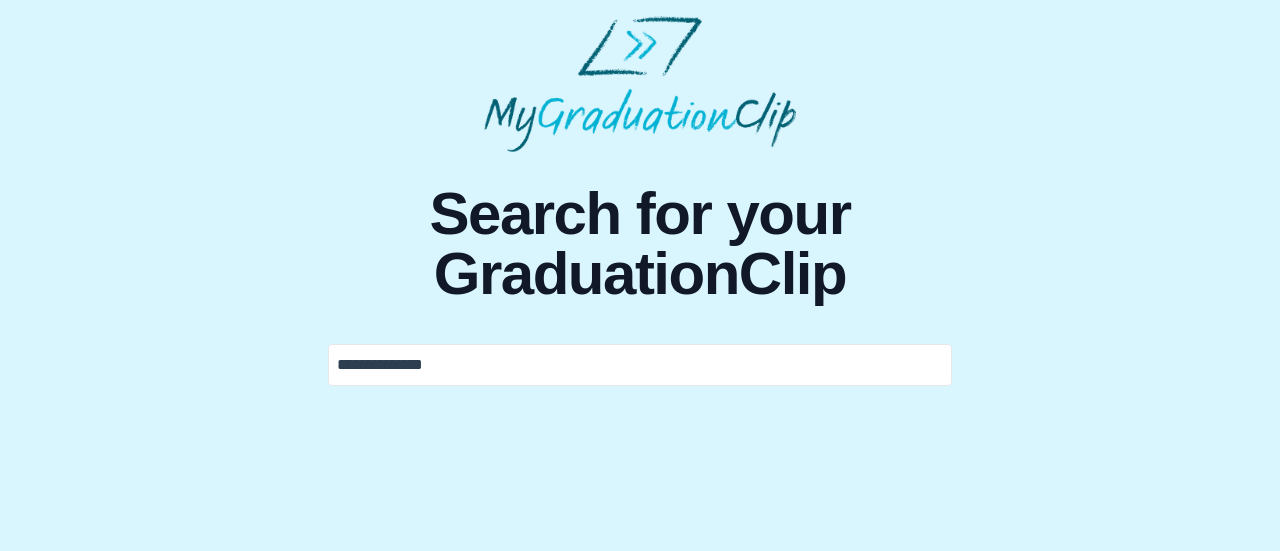 type on "**********" 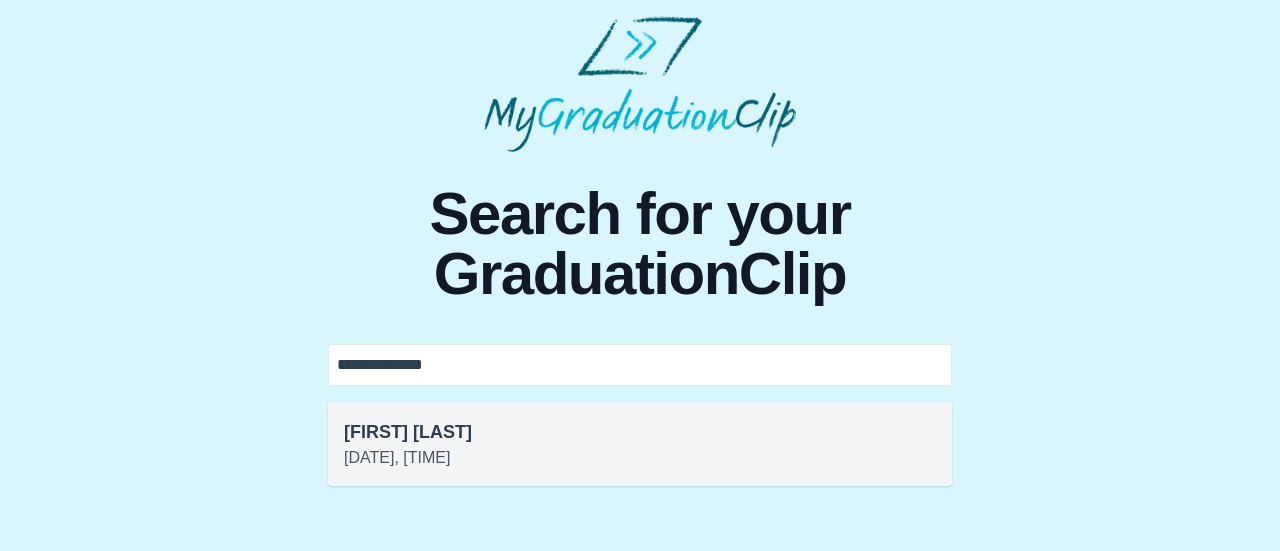 click on "[DATE], [TIME]" at bounding box center (640, 458) 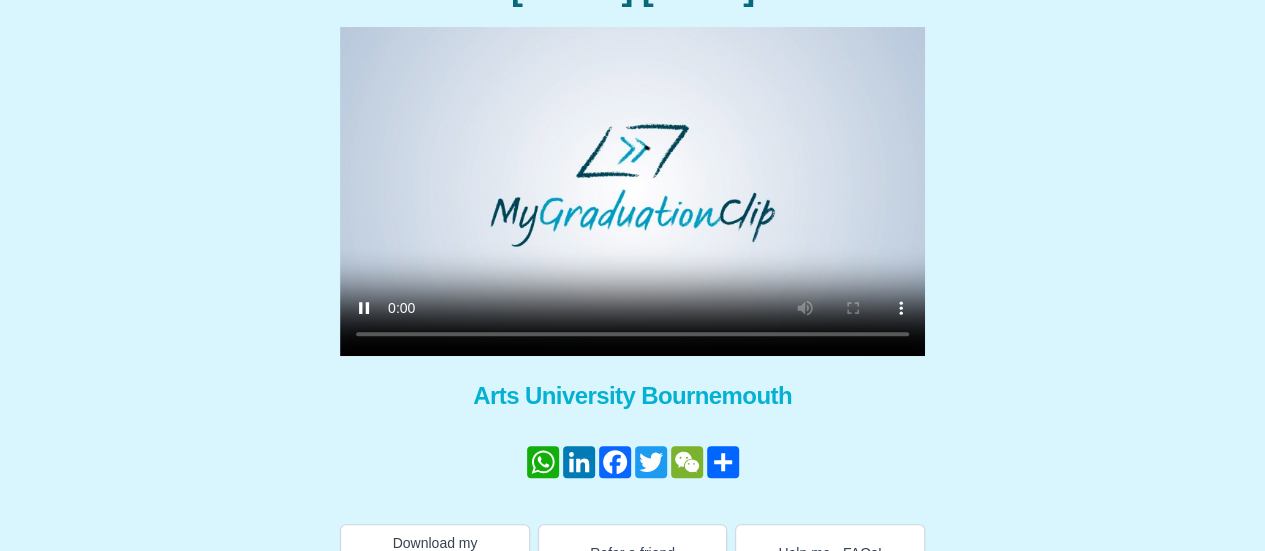 scroll, scrollTop: 320, scrollLeft: 0, axis: vertical 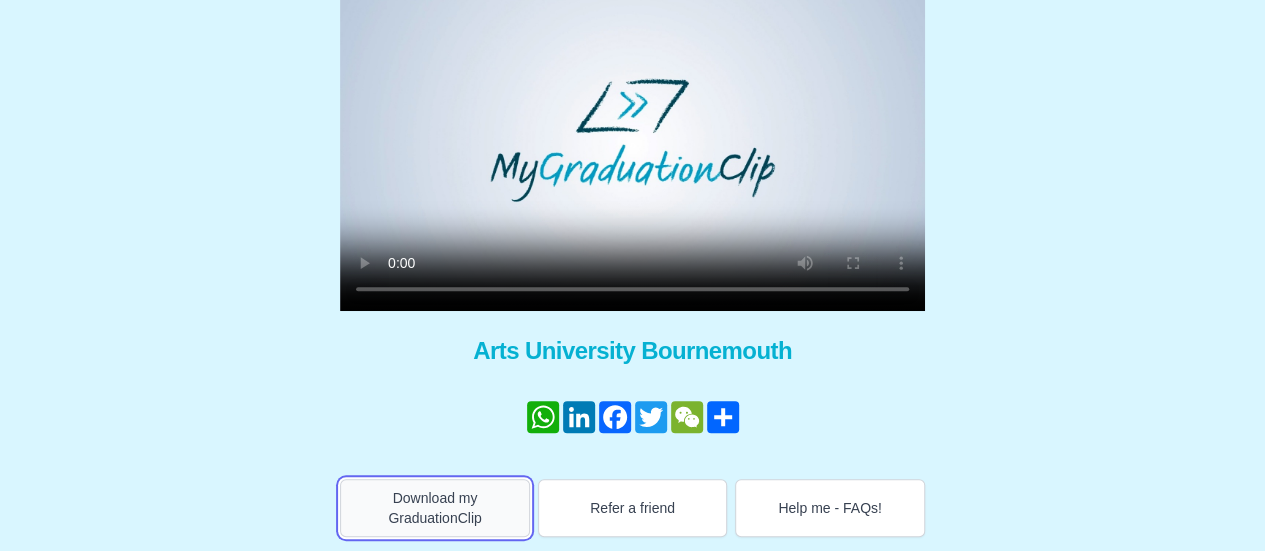 click on "Download my GraduationClip" at bounding box center (435, 508) 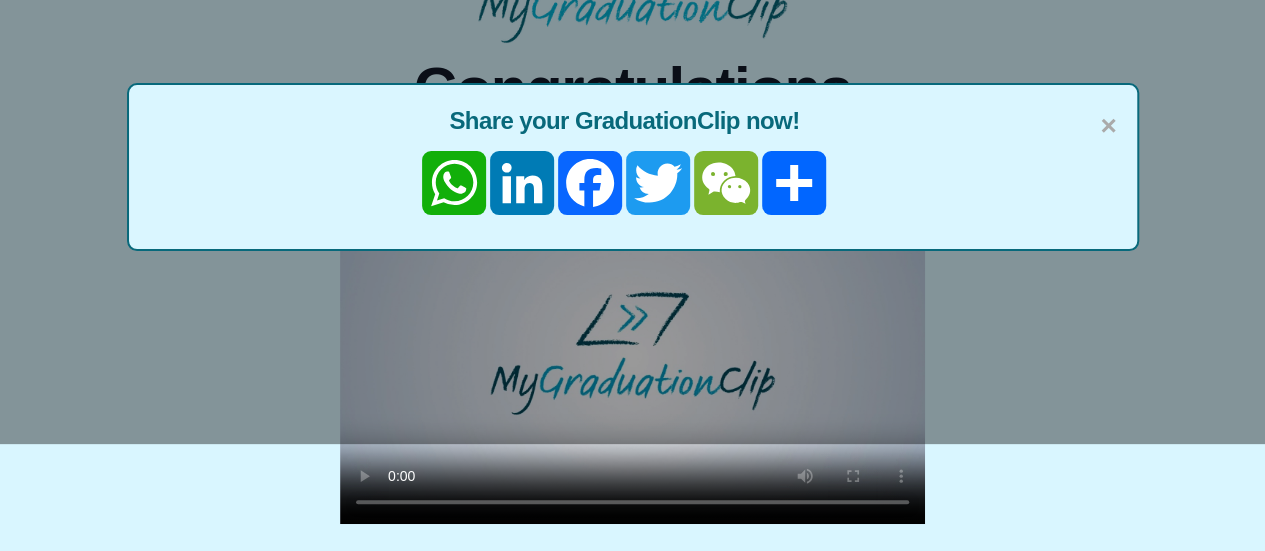 scroll, scrollTop: 0, scrollLeft: 0, axis: both 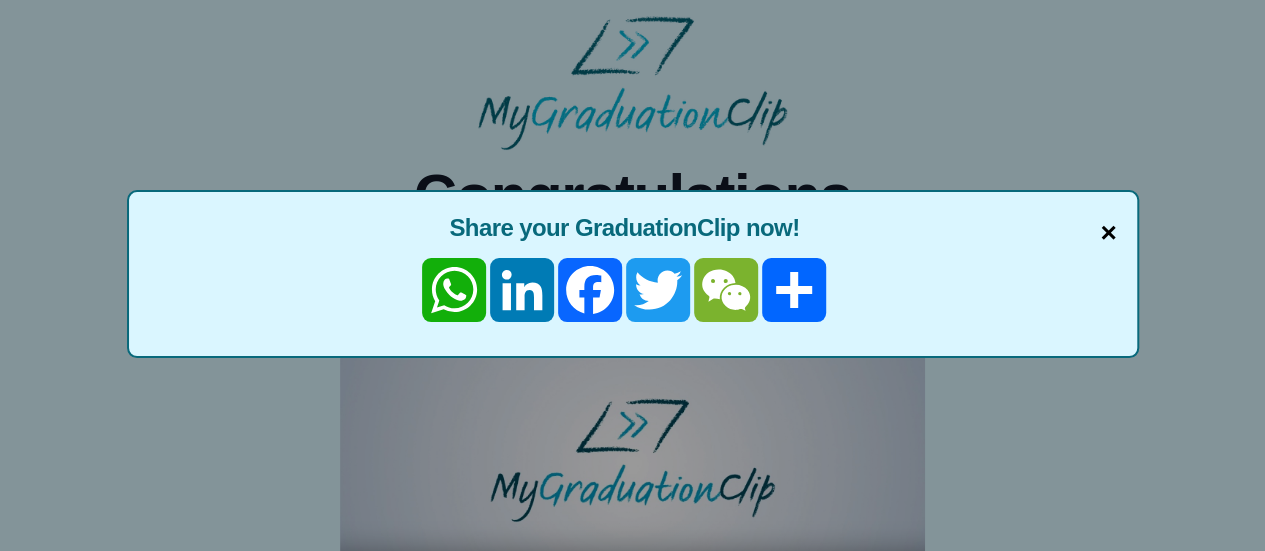 click on "×" at bounding box center [1108, 233] 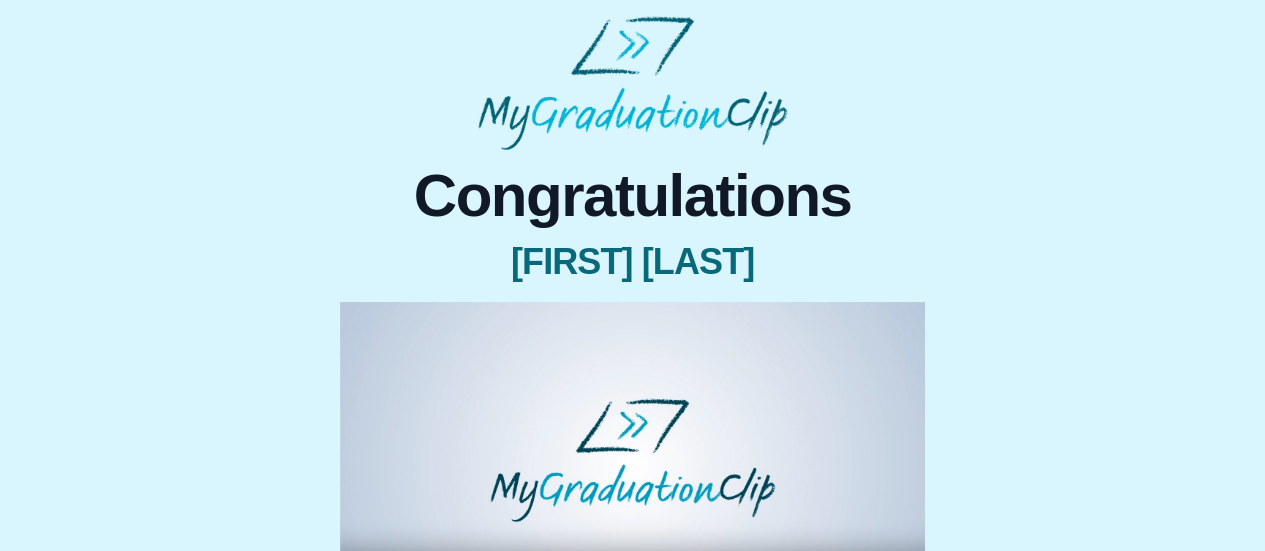 scroll, scrollTop: 100, scrollLeft: 0, axis: vertical 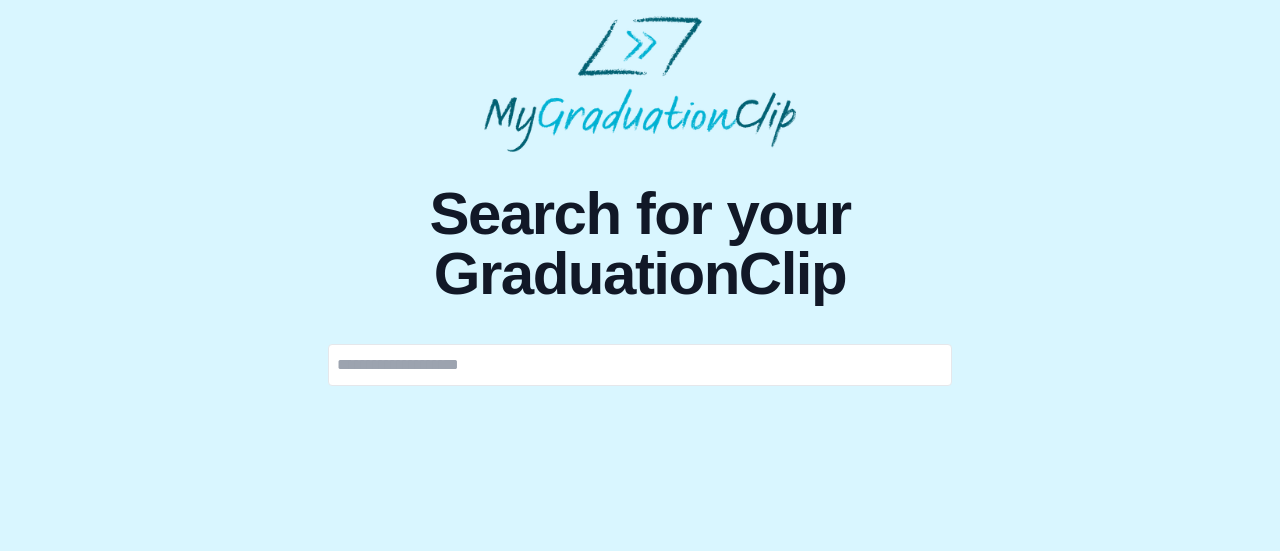click at bounding box center [640, 365] 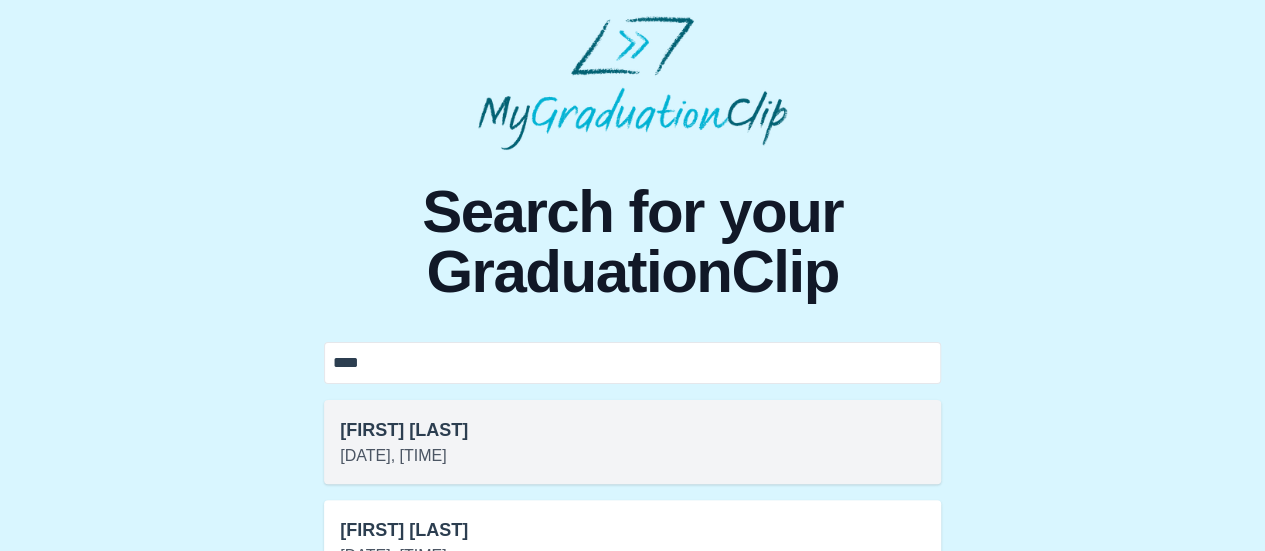 type on "****" 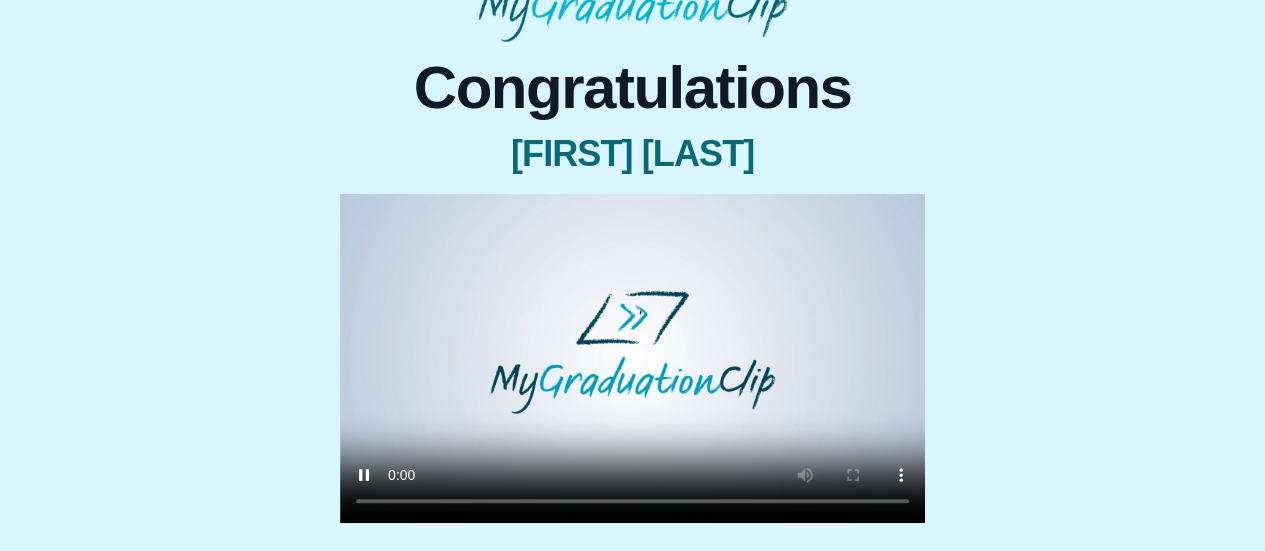 scroll, scrollTop: 0, scrollLeft: 0, axis: both 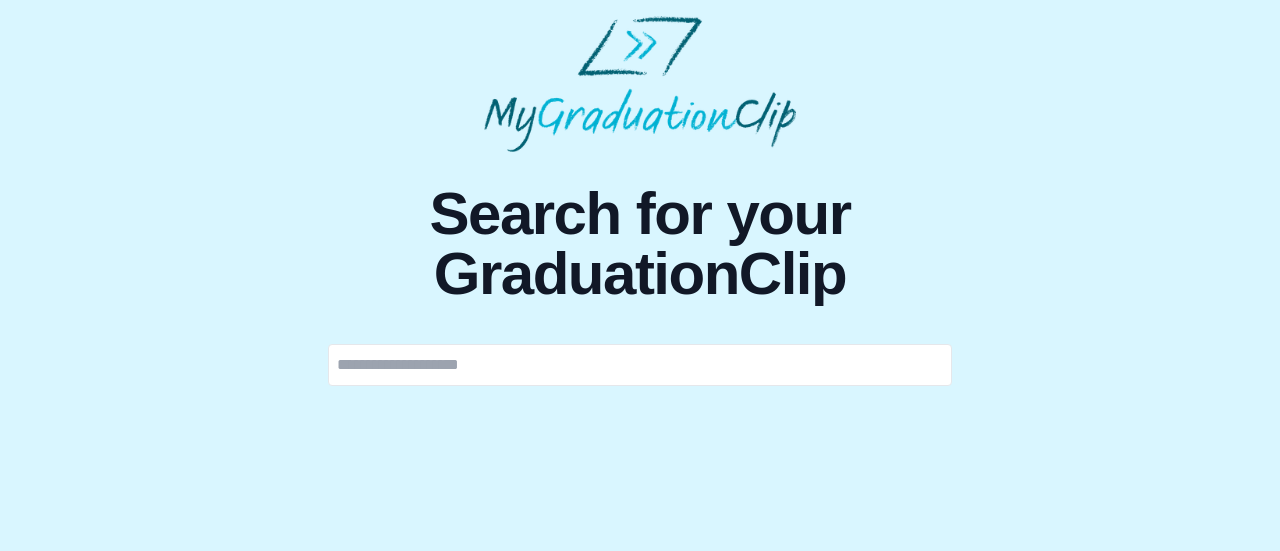 drag, startPoint x: 535, startPoint y: 401, endPoint x: 512, endPoint y: 371, distance: 37.802116 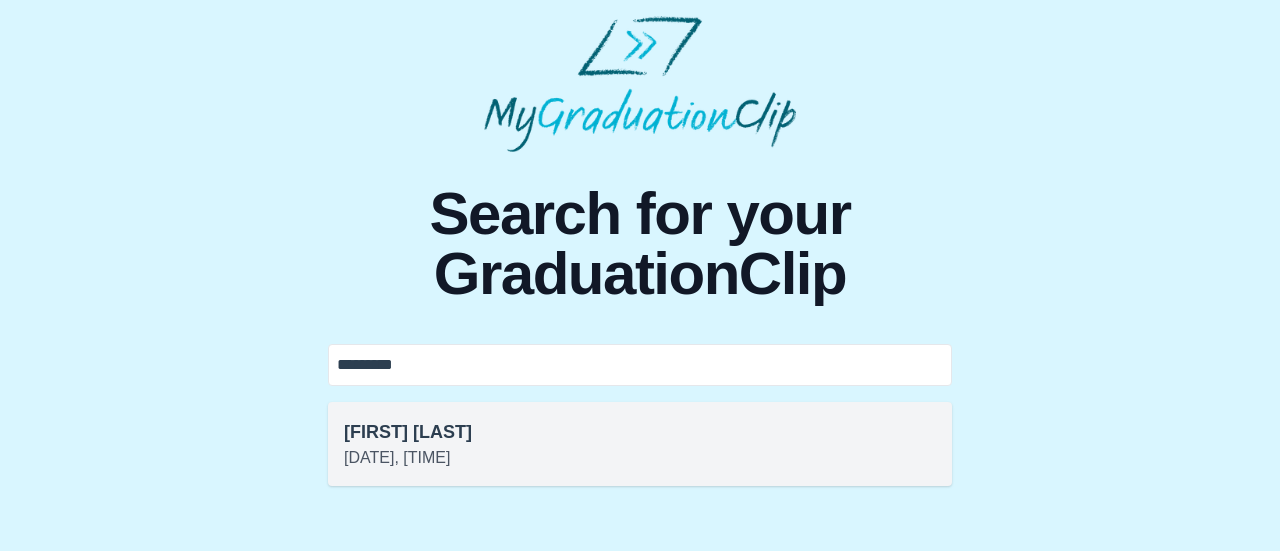 type on "*********" 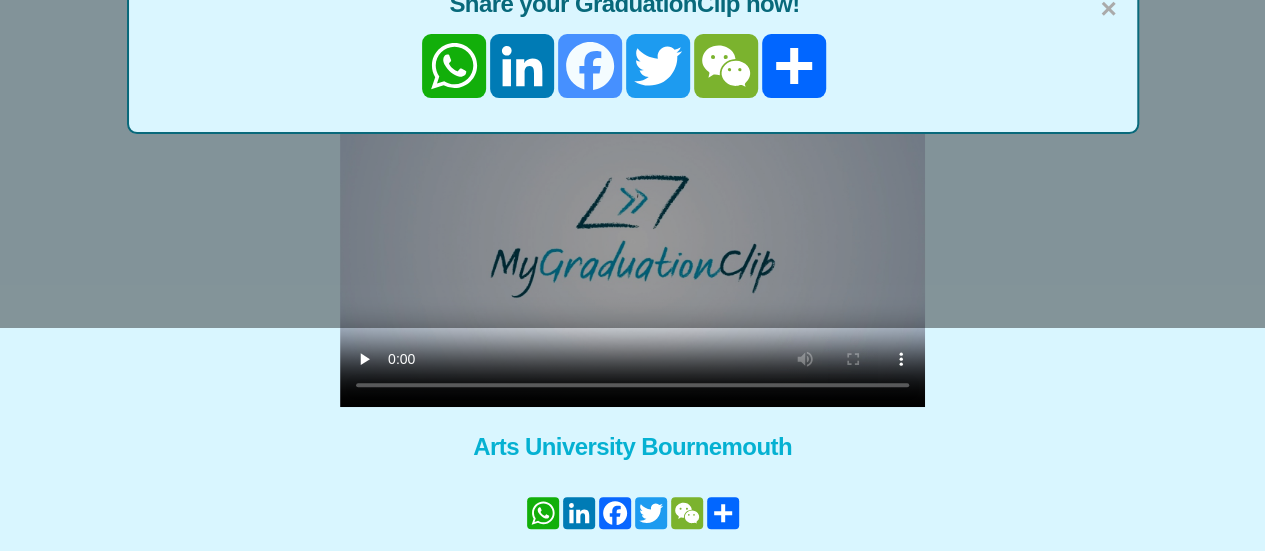 scroll, scrollTop: 0, scrollLeft: 0, axis: both 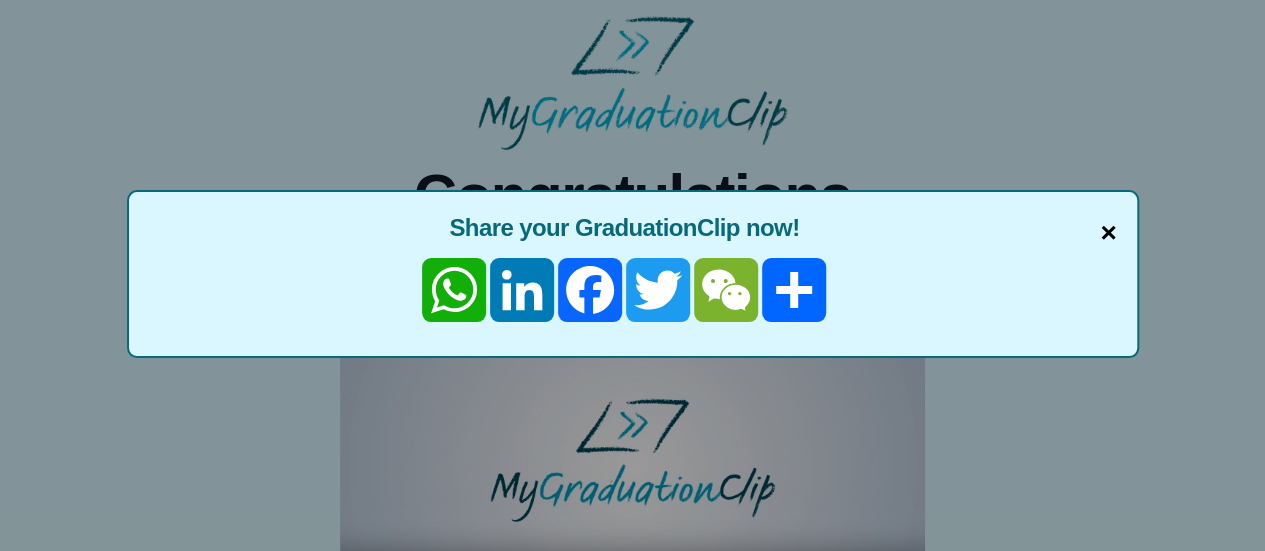 click on "×" at bounding box center (1108, 233) 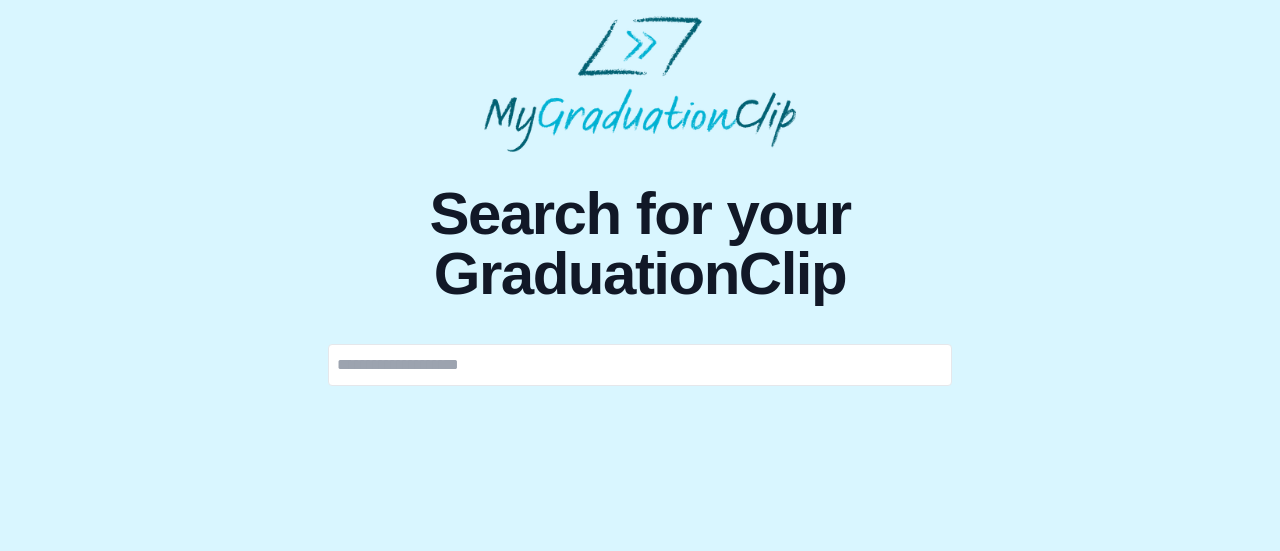 click at bounding box center [640, 365] 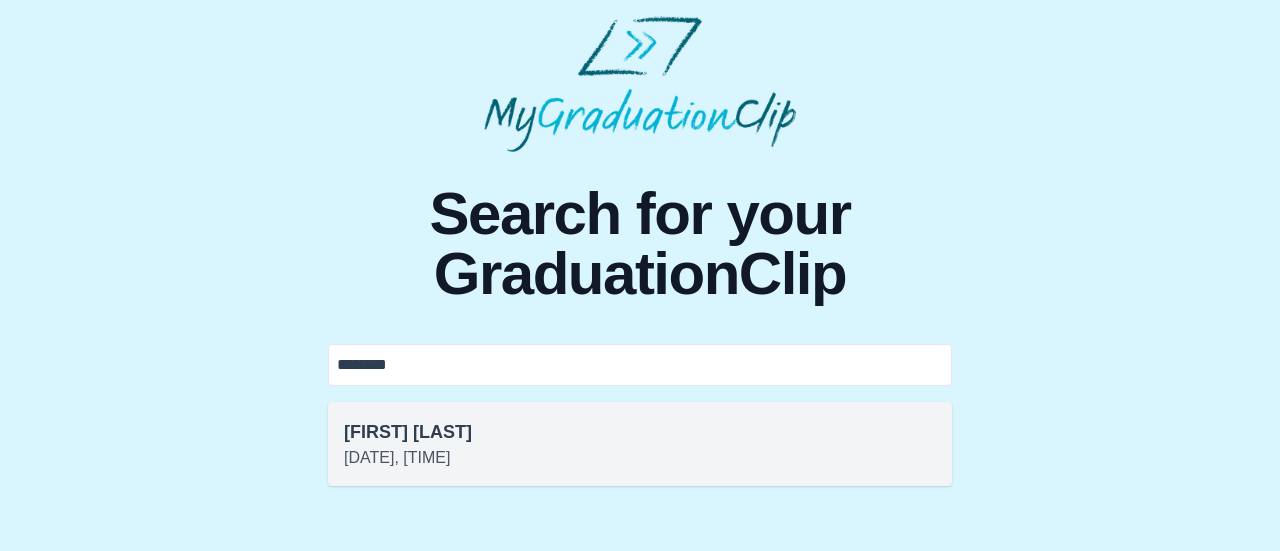 type on "********" 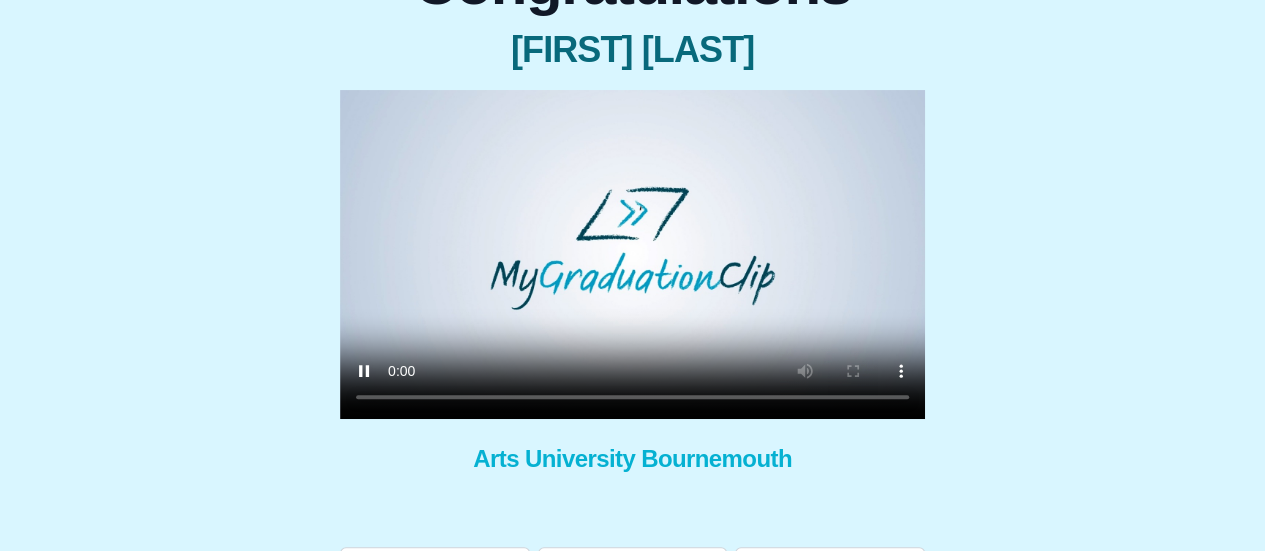scroll, scrollTop: 180, scrollLeft: 0, axis: vertical 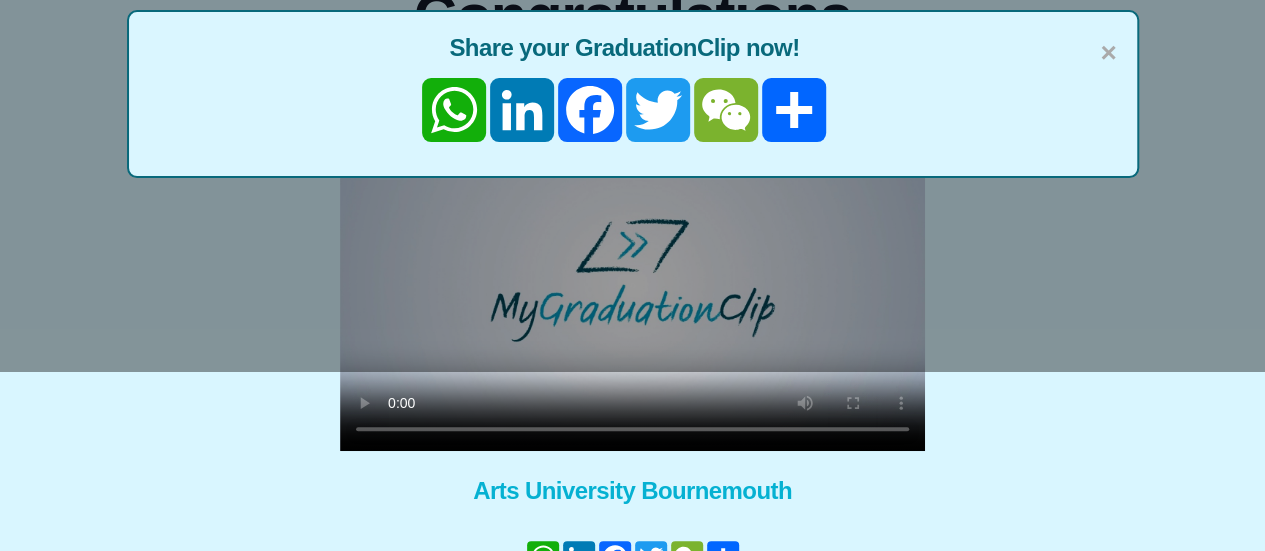 click on "× Share your GraduationClip now! WhatsApp LinkedIn Facebook Twitter WeChat Share" at bounding box center [633, 94] 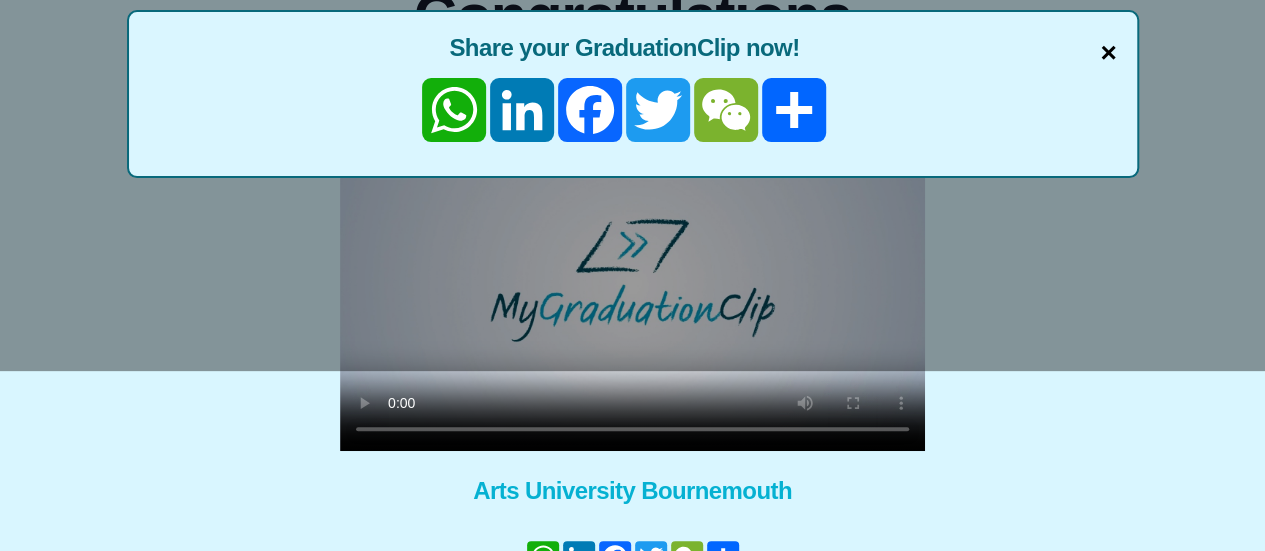 click on "×" at bounding box center [1108, 53] 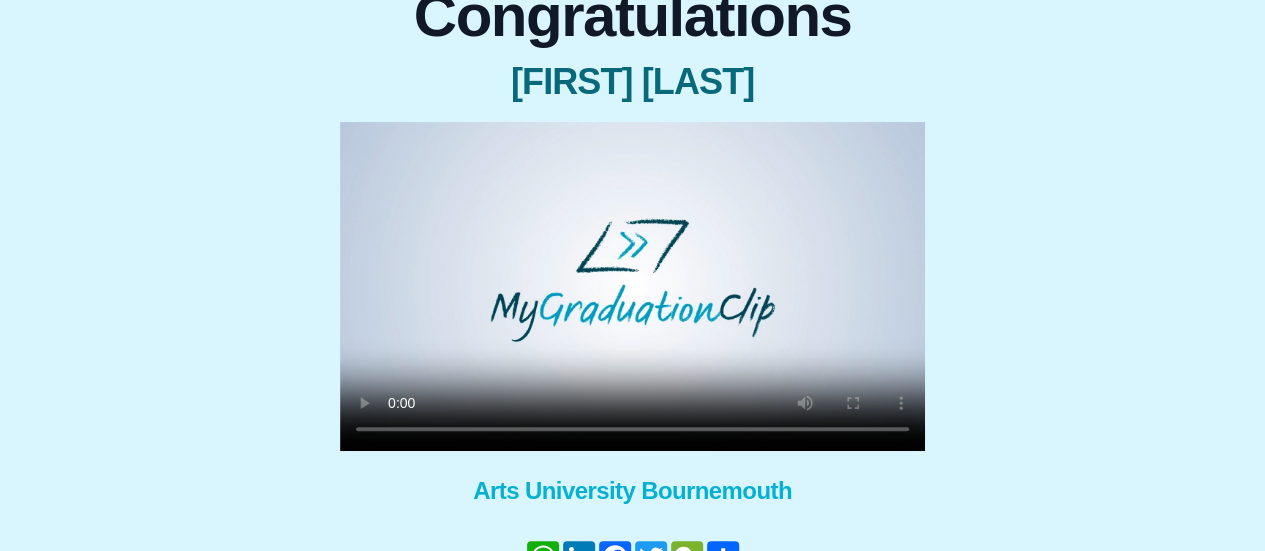 scroll, scrollTop: 0, scrollLeft: 0, axis: both 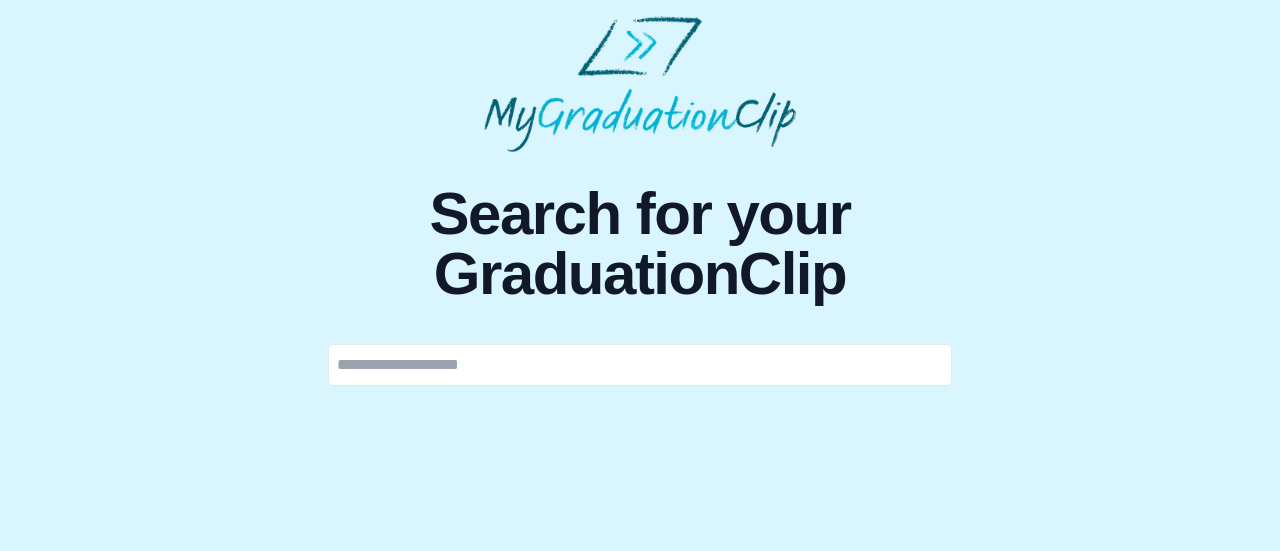 click at bounding box center [640, 365] 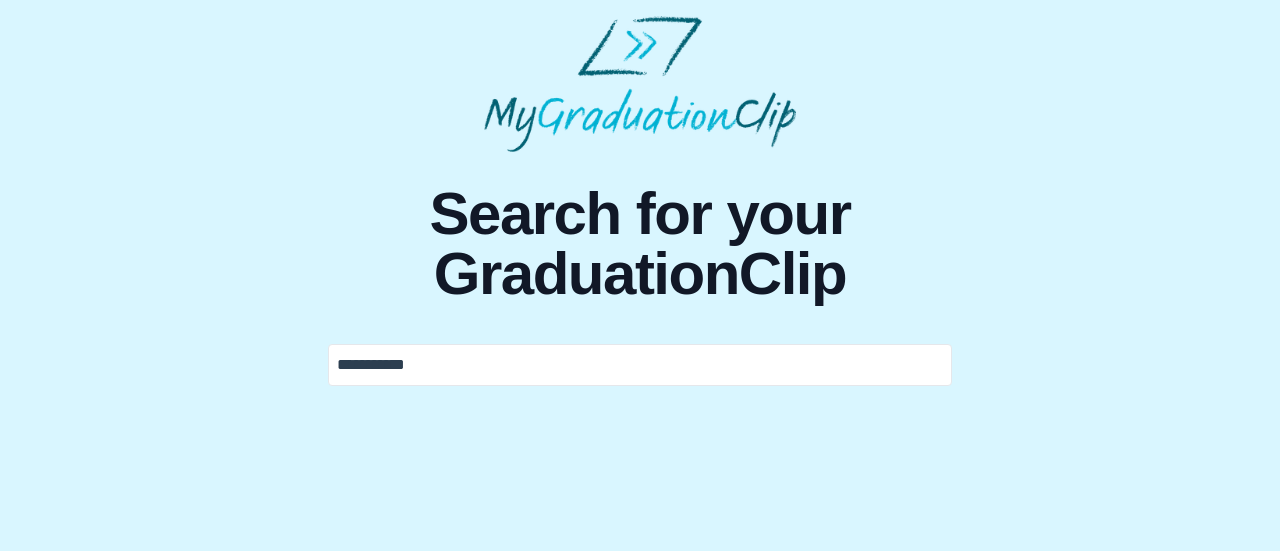 type on "**********" 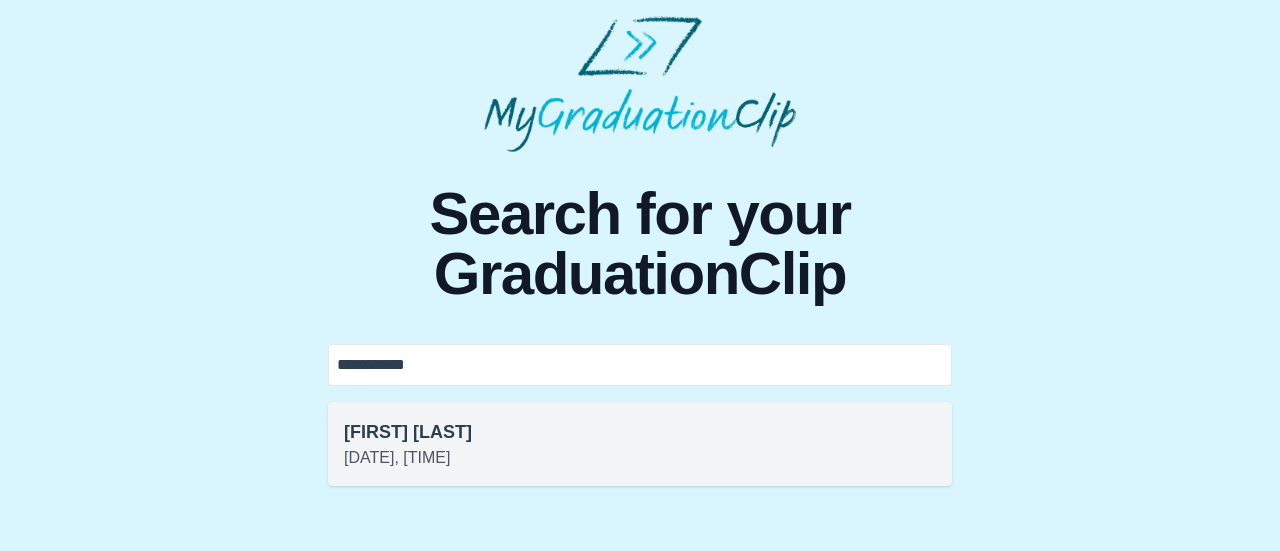 click on "[DATE], [TIME]" at bounding box center (640, 458) 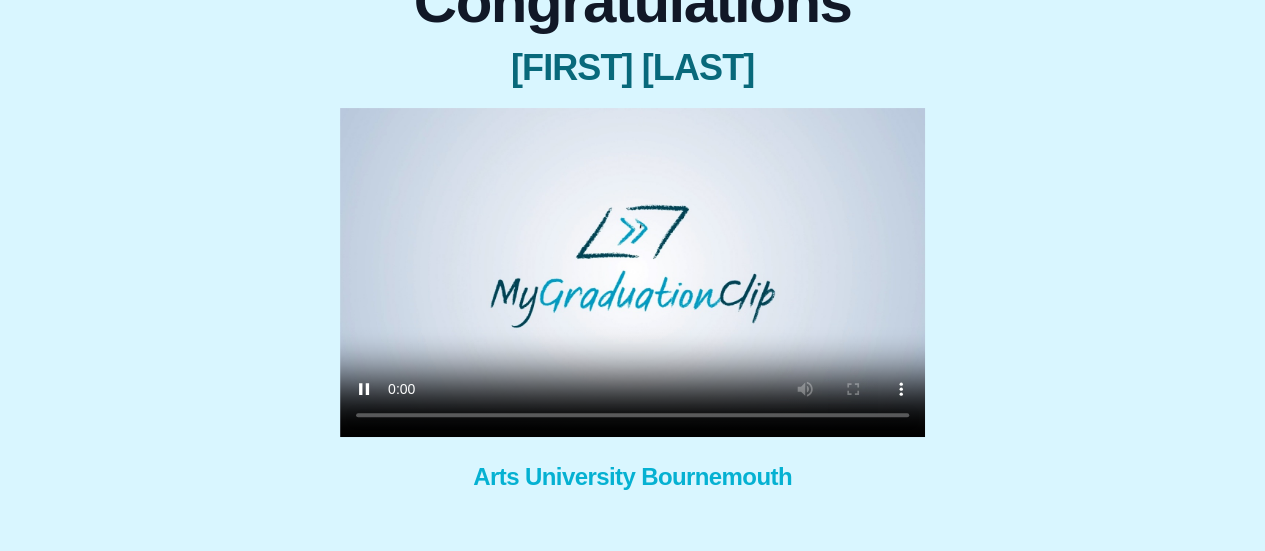 scroll, scrollTop: 200, scrollLeft: 0, axis: vertical 